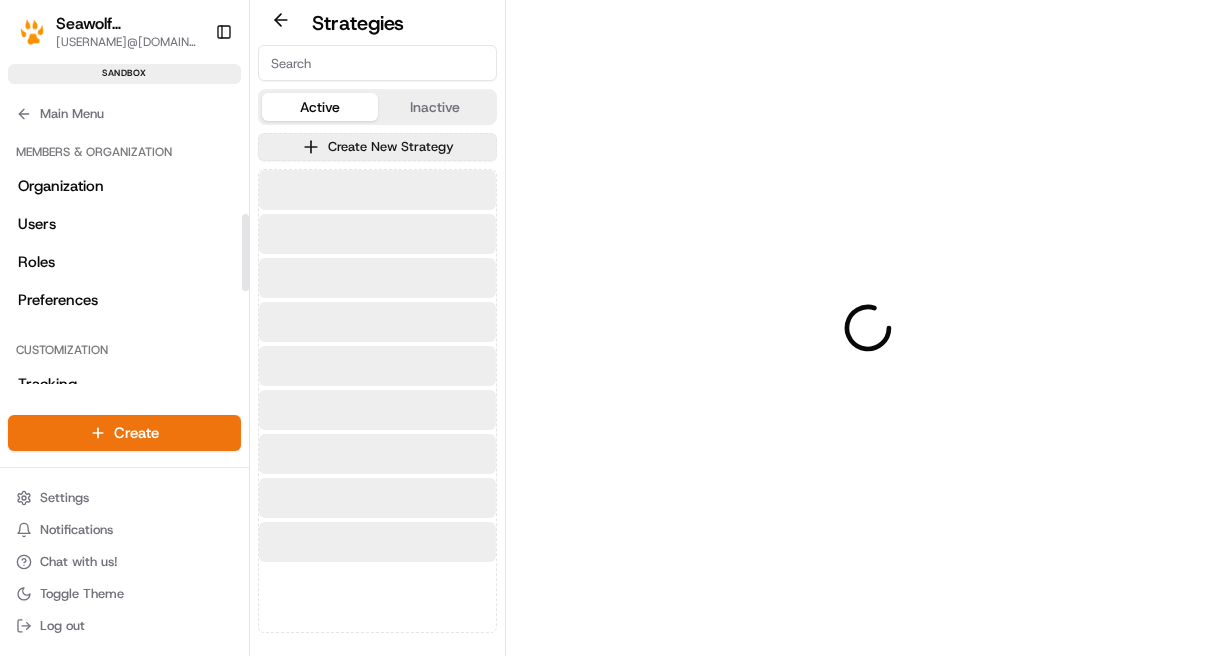 scroll, scrollTop: 0, scrollLeft: 0, axis: both 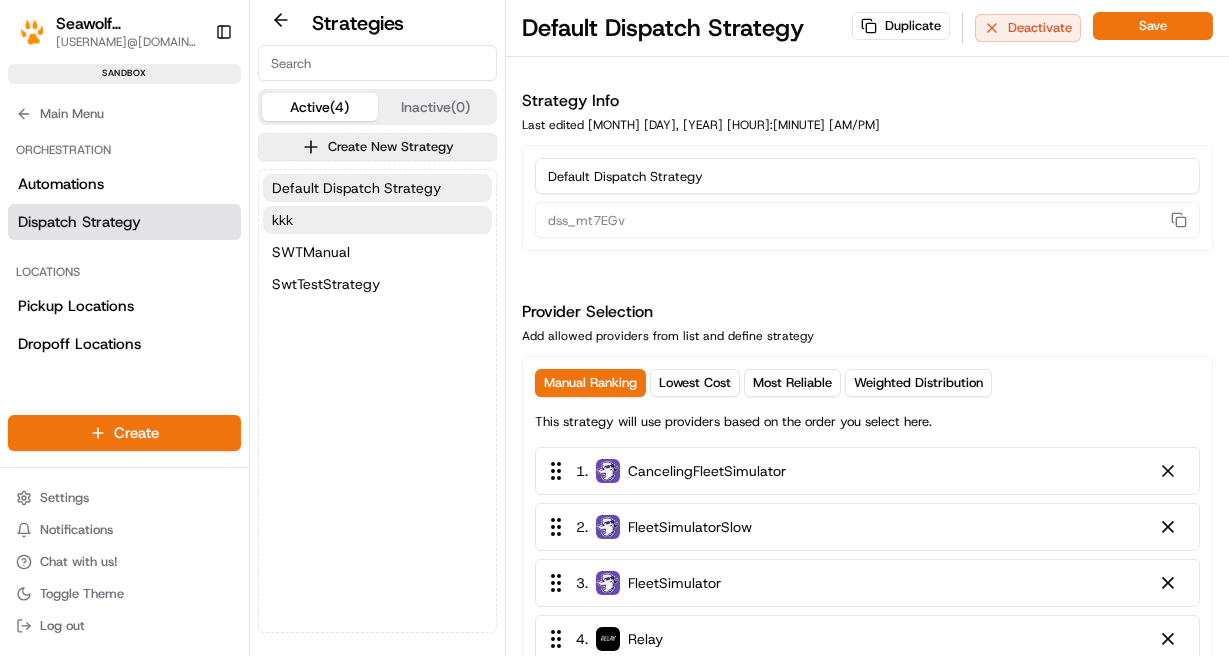 click on "kkk" at bounding box center [377, 220] 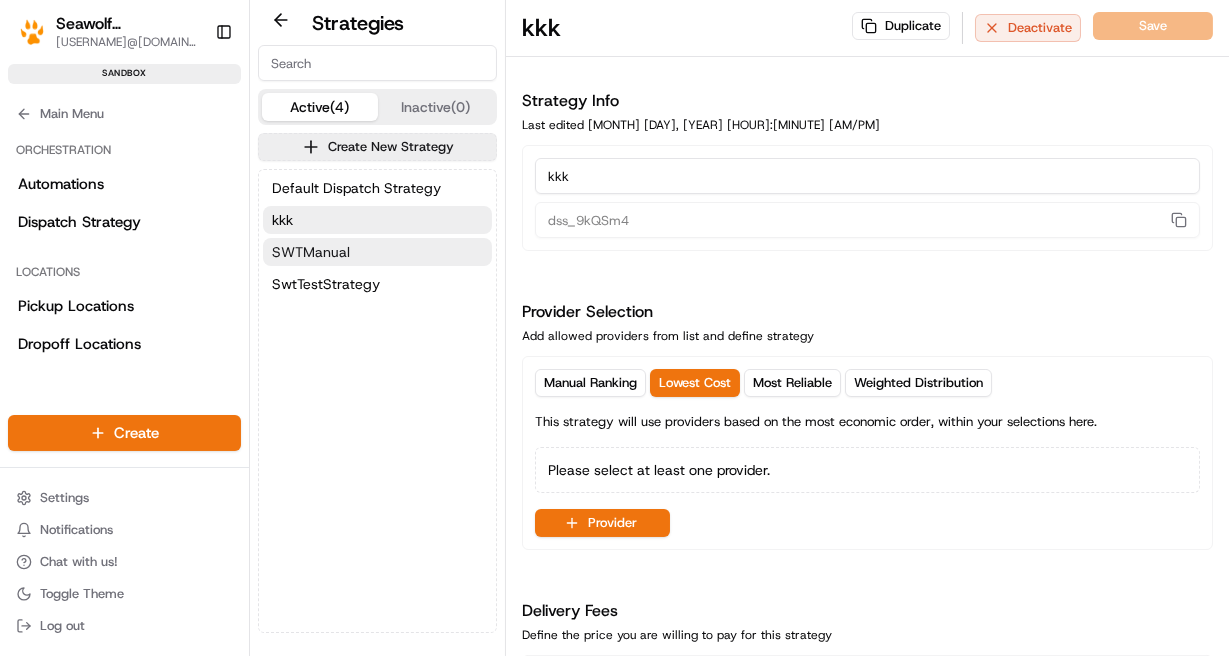 click on "SWTManual" at bounding box center [311, 252] 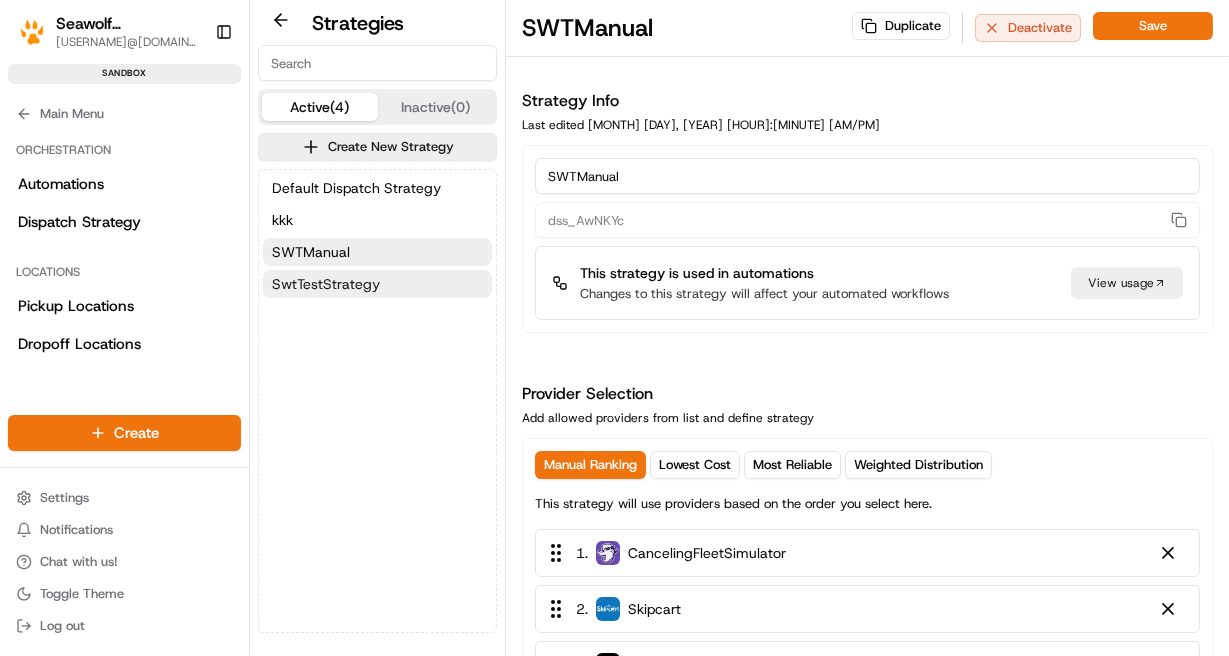 click on "SwtTestStrategy" at bounding box center (326, 284) 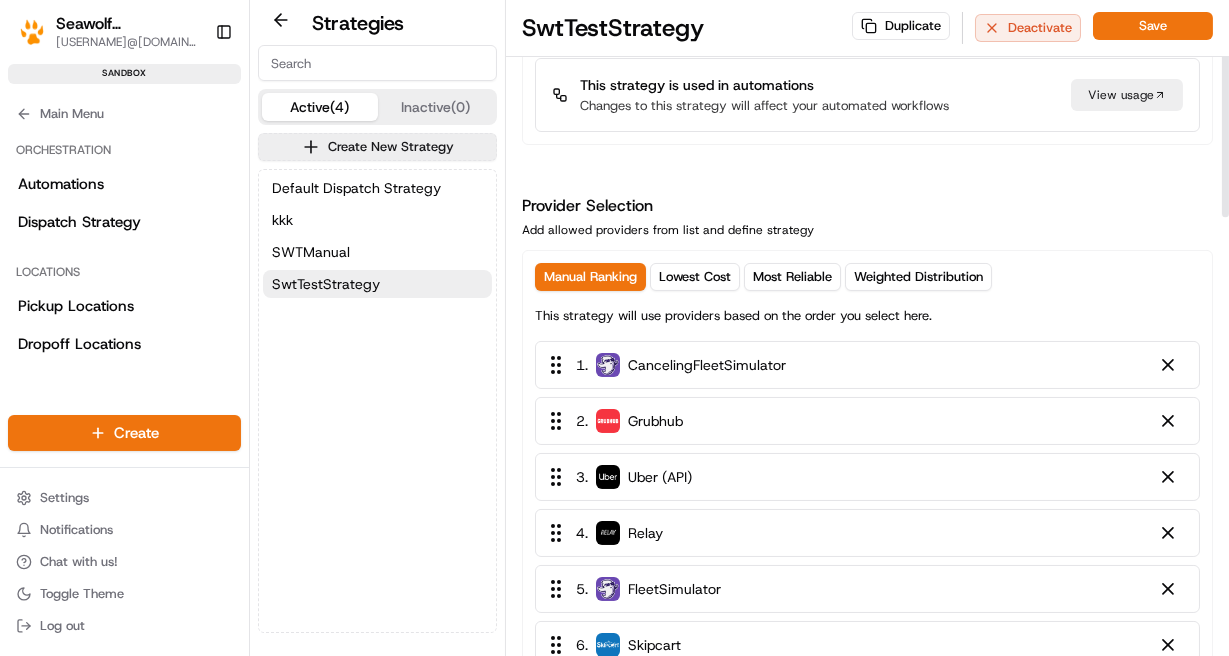 scroll, scrollTop: 182, scrollLeft: 0, axis: vertical 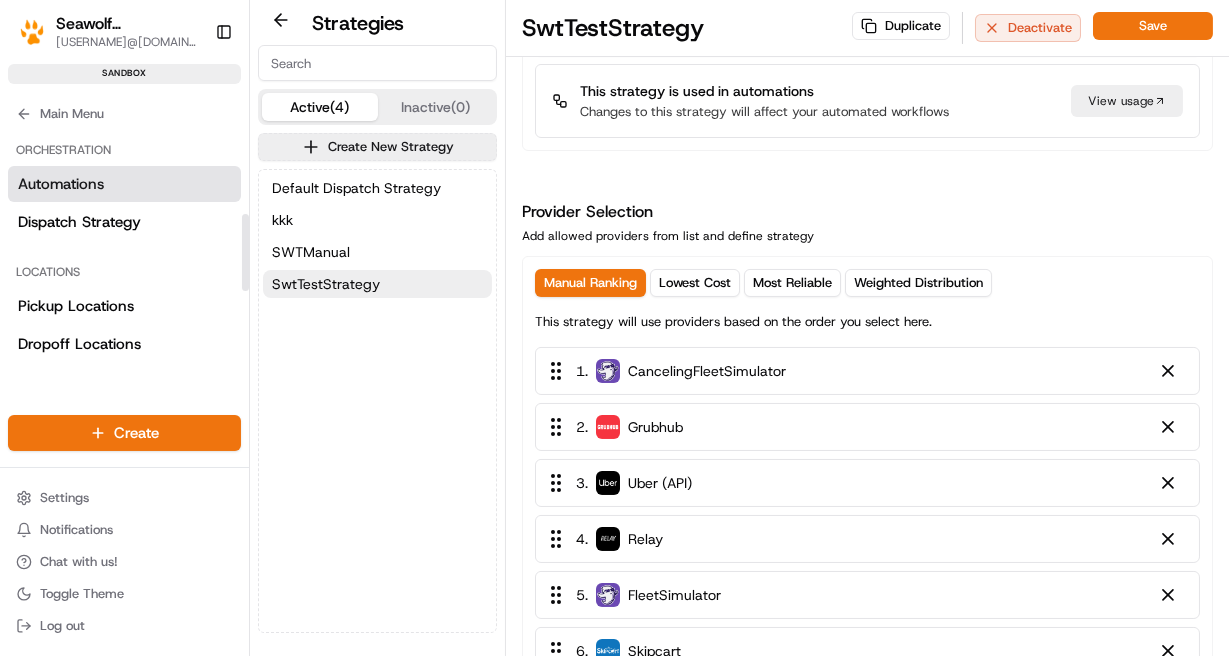 click on "Automations" at bounding box center [124, 184] 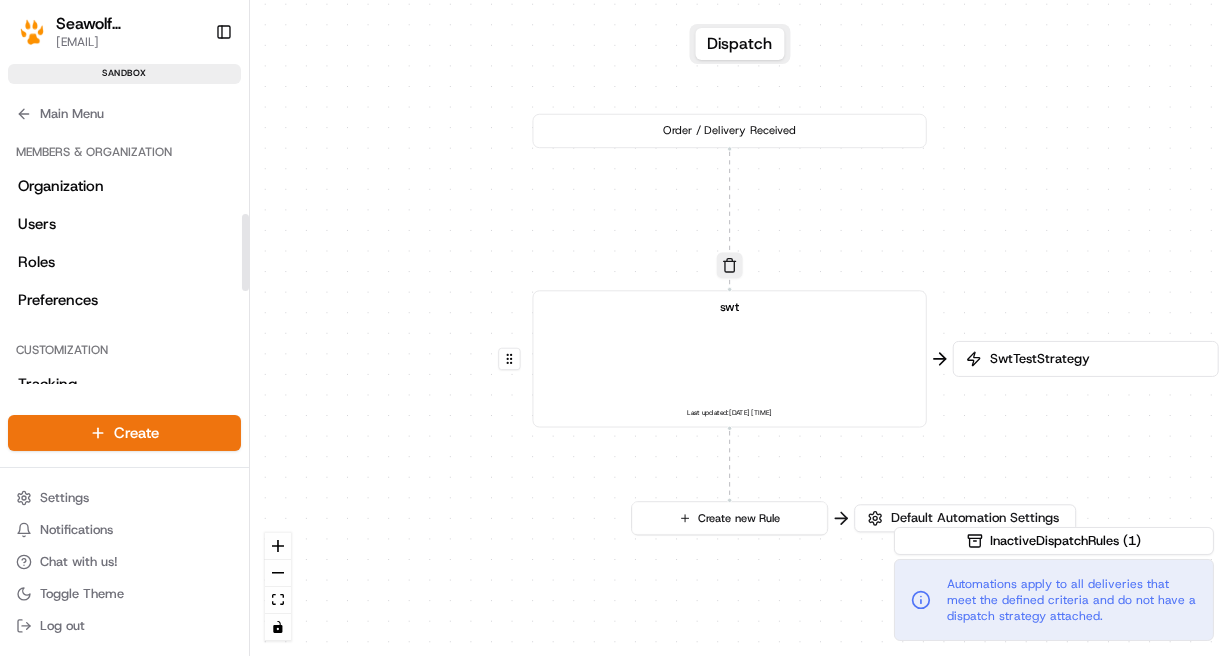 scroll, scrollTop: 0, scrollLeft: 0, axis: both 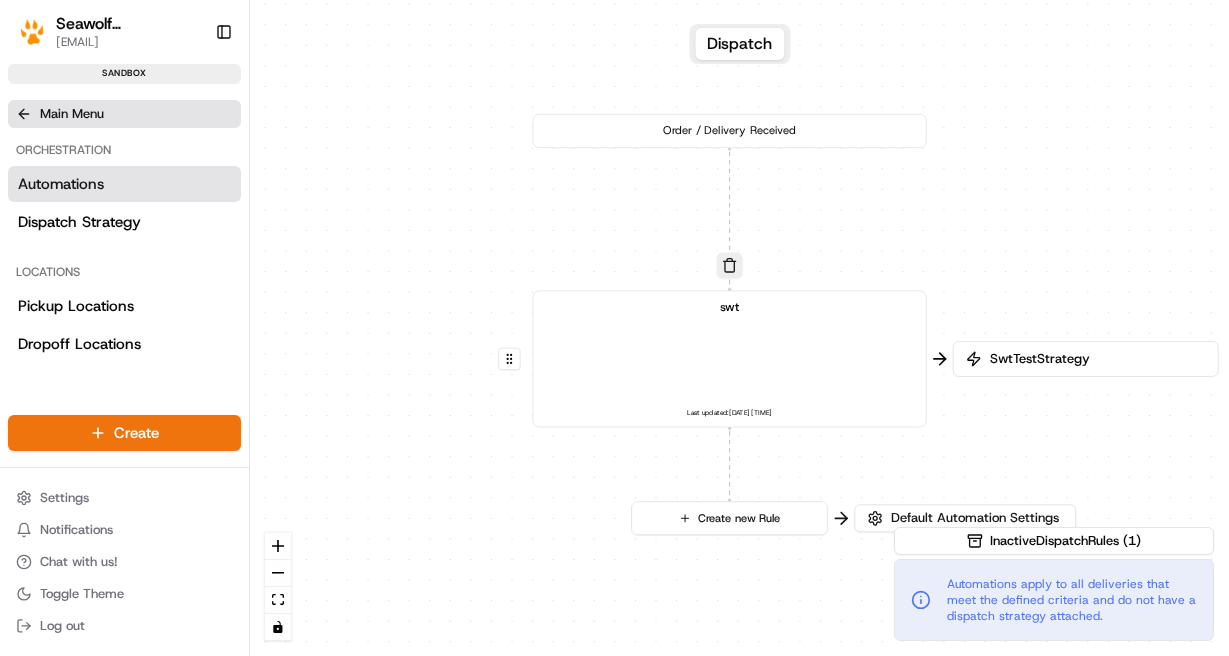 click on "Main Menu" at bounding box center (124, 114) 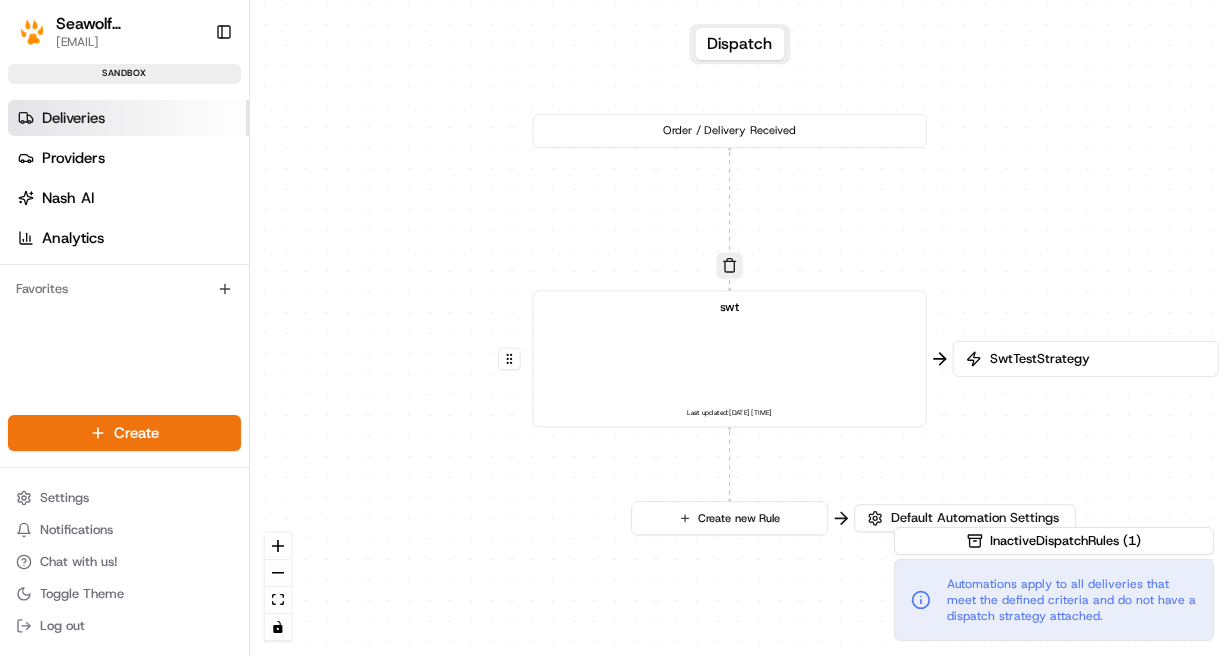 click on "Deliveries" at bounding box center (73, 118) 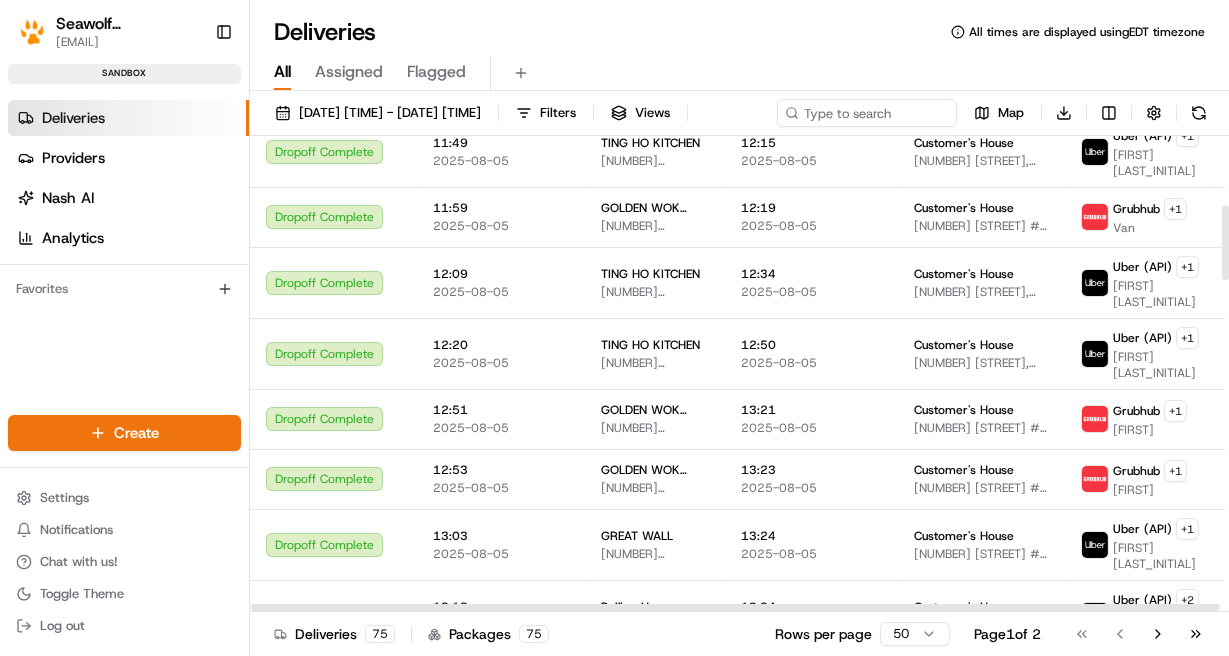 scroll, scrollTop: 460, scrollLeft: 0, axis: vertical 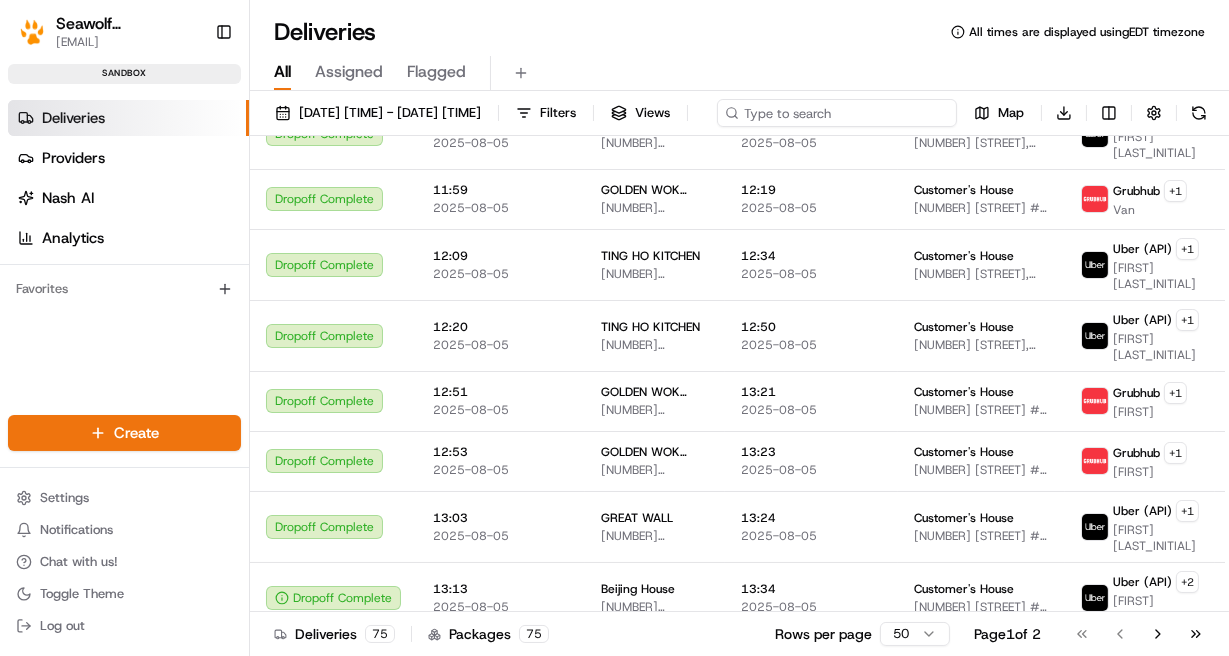click at bounding box center [837, 113] 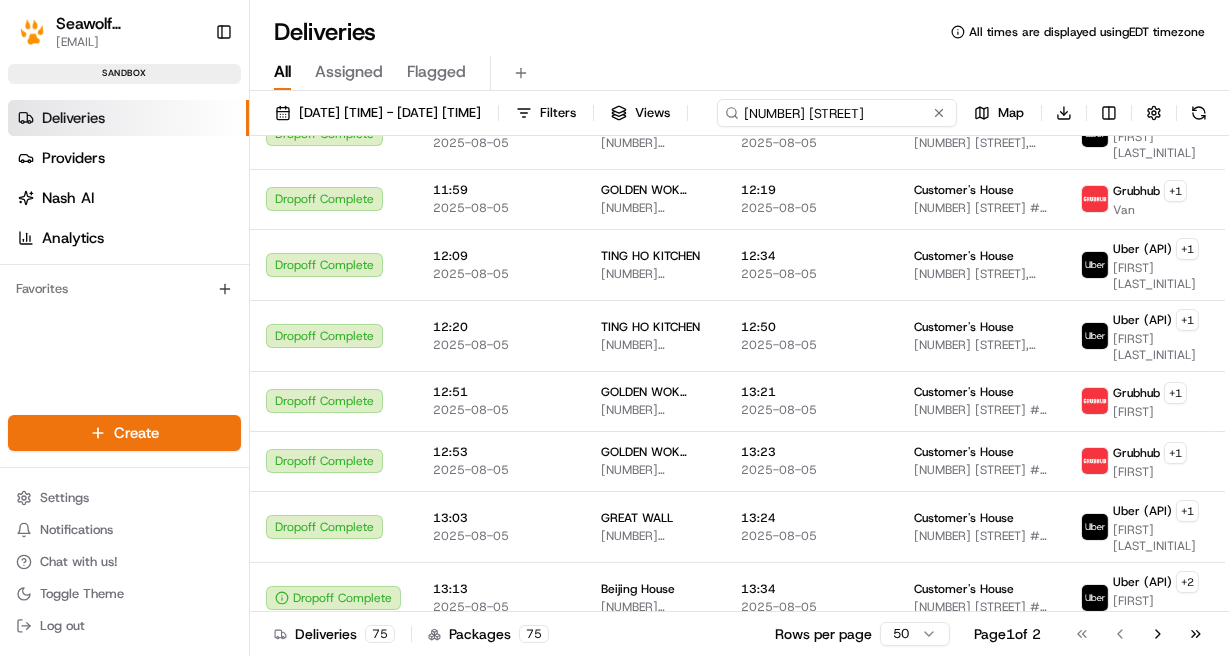 type on "[NUMBER] [STREET]" 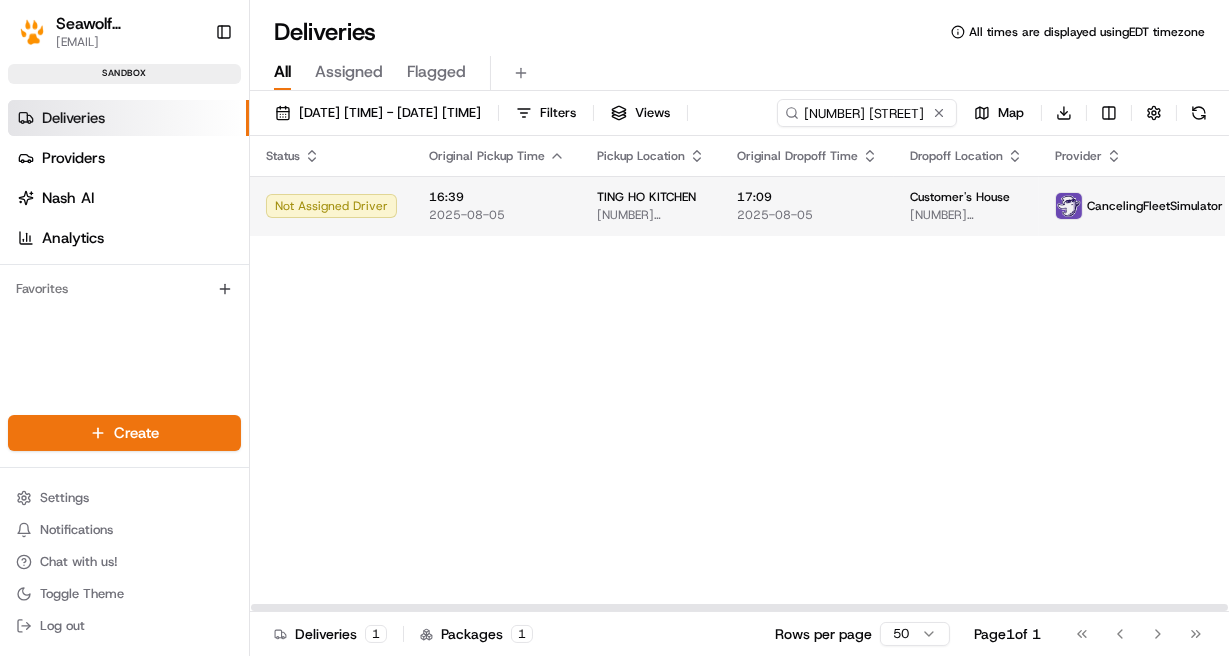 click on "[COMPANY_NAME] [NUMBER] [STREET], [CITY], [STATE] [POSTAL_CODE], [COUNTRY]" at bounding box center (651, 206) 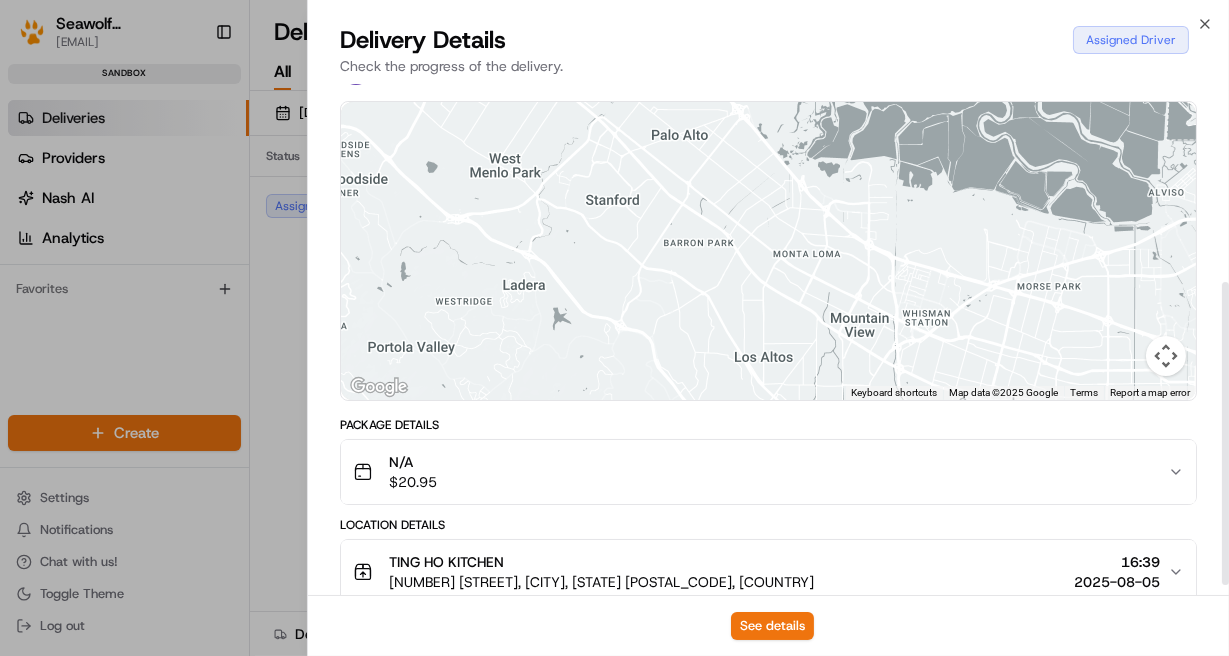 scroll, scrollTop: 0, scrollLeft: 0, axis: both 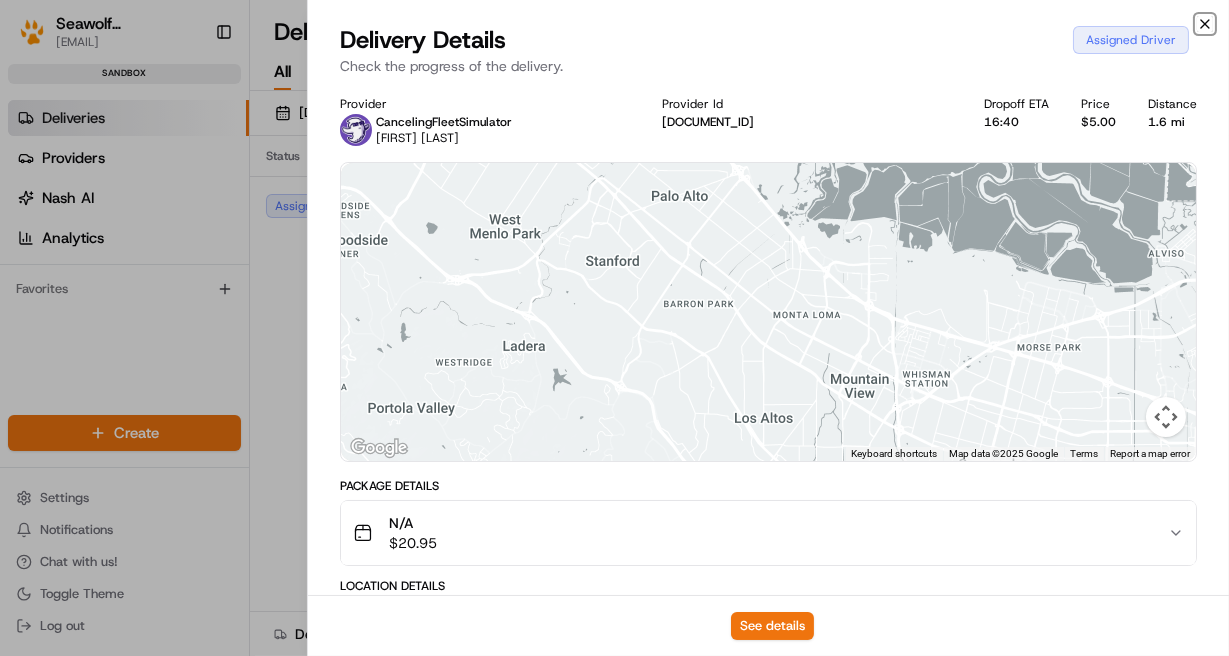 click 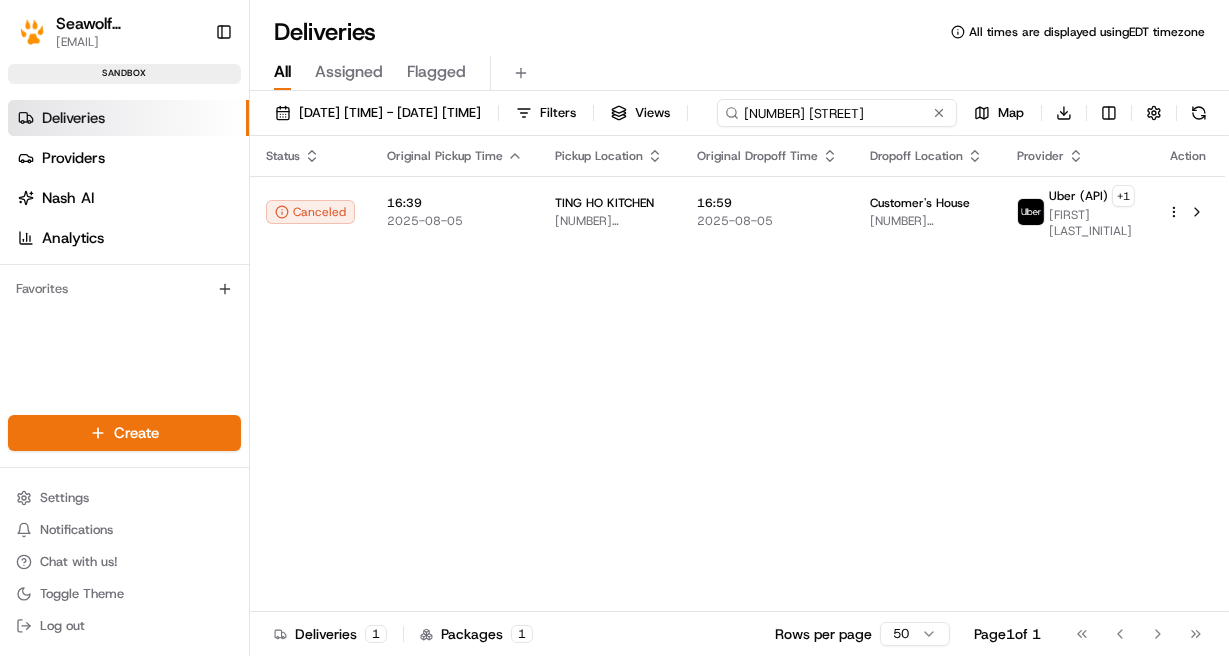 click on "[NUMBER] [STREET]" at bounding box center (837, 113) 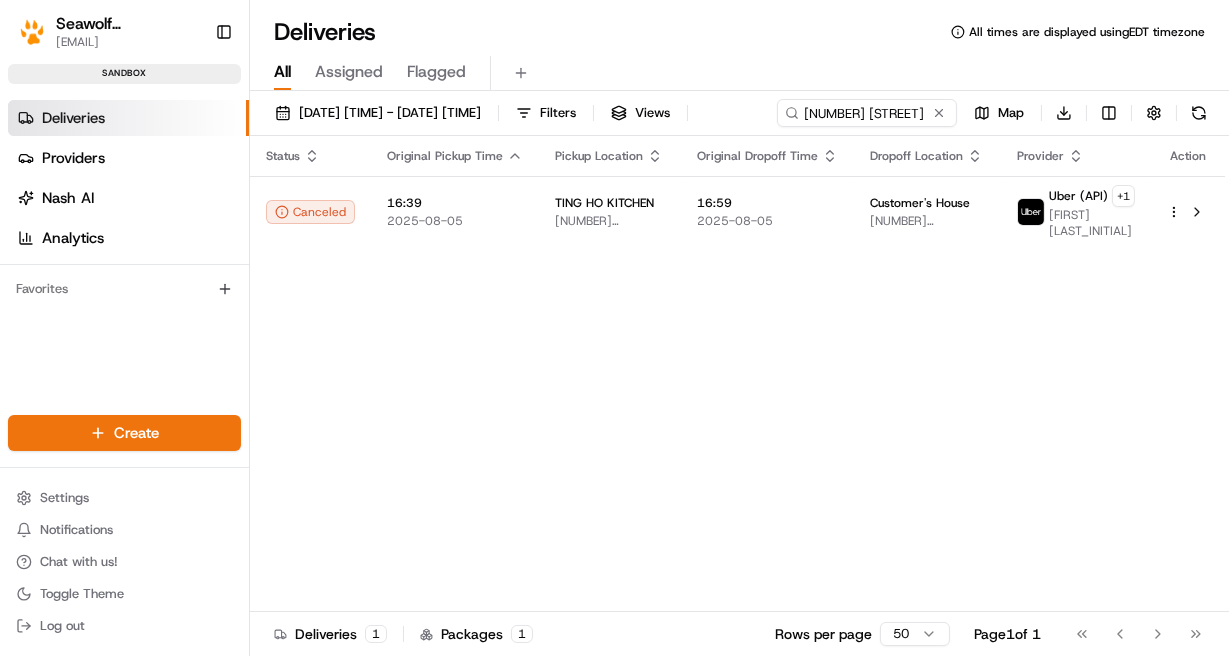 click on "Deliveries" at bounding box center [128, 118] 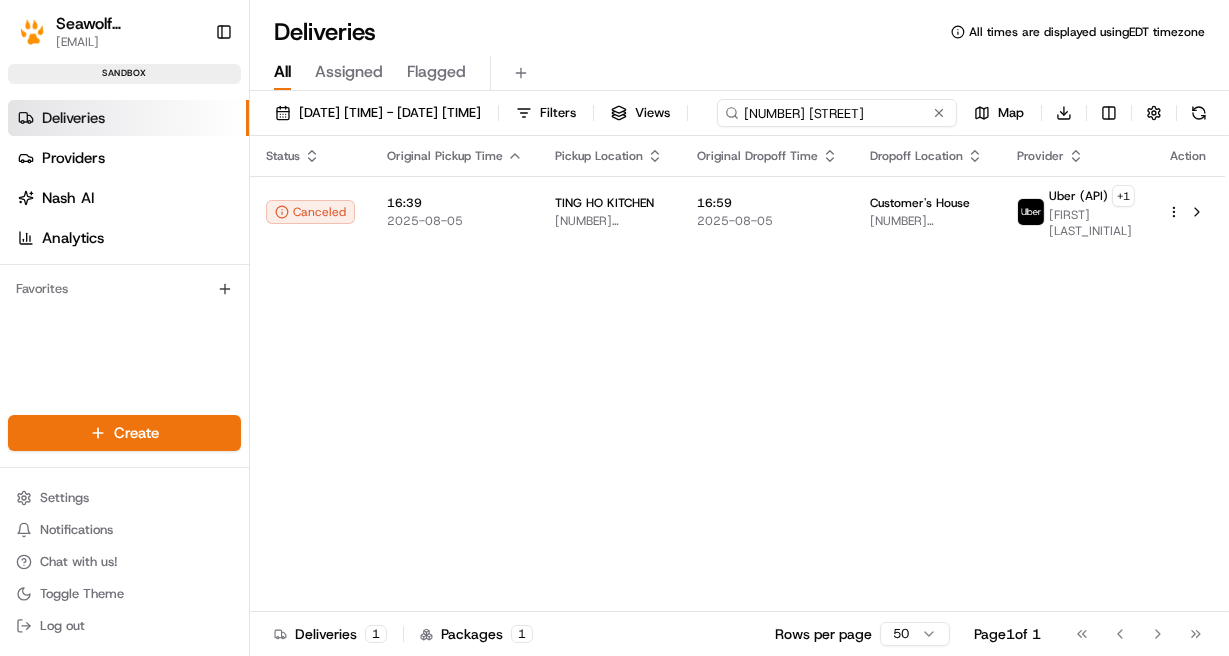 click on "[NUMBER] [STREET]" at bounding box center [837, 113] 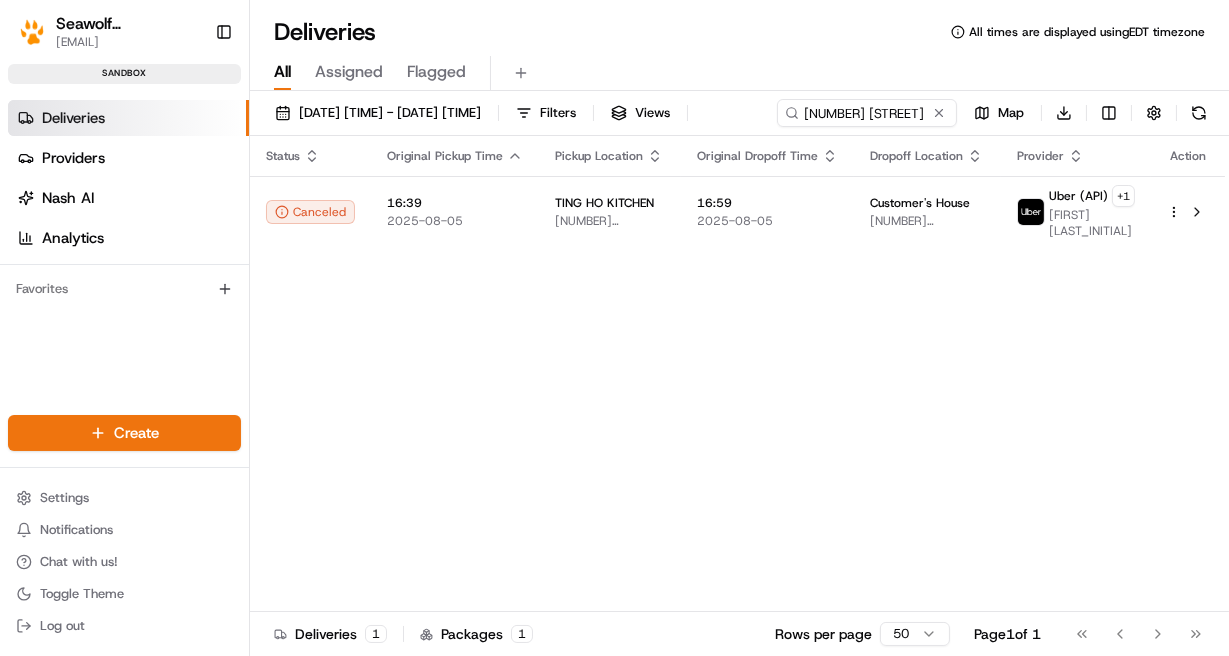 click on "[DATE] [TIME] - [DATE] [TIME] Filters Views [NUMBER] [STREET] Map Download" at bounding box center [739, 117] 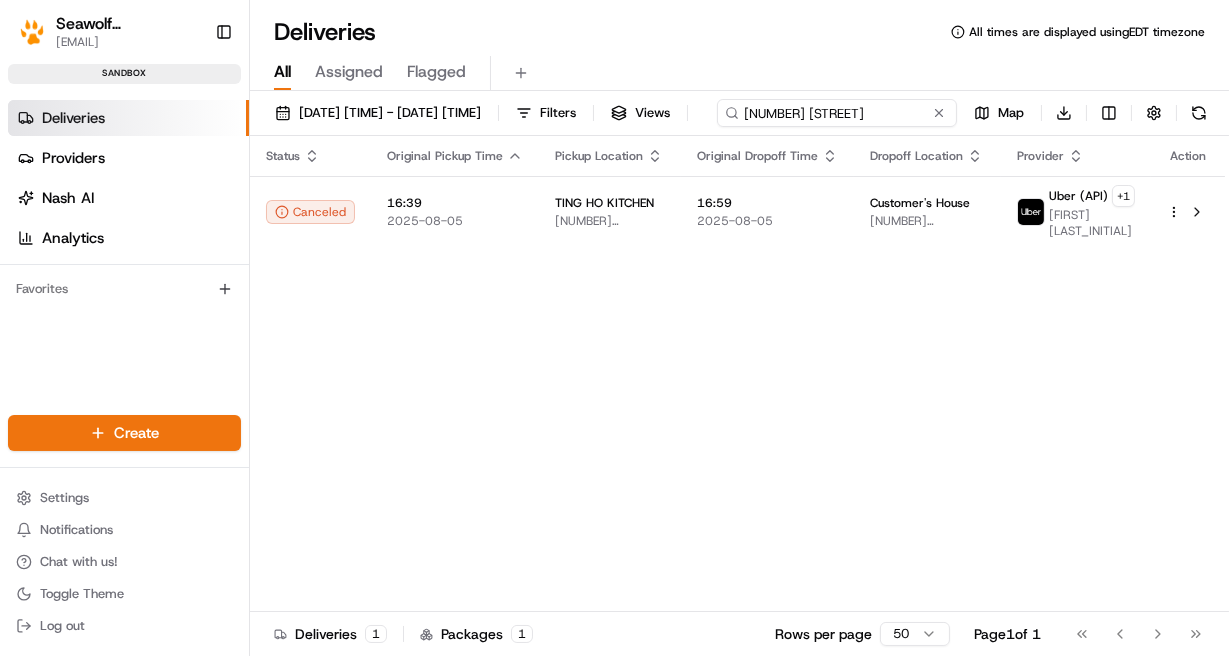 click on "[NUMBER] [STREET]" at bounding box center (837, 113) 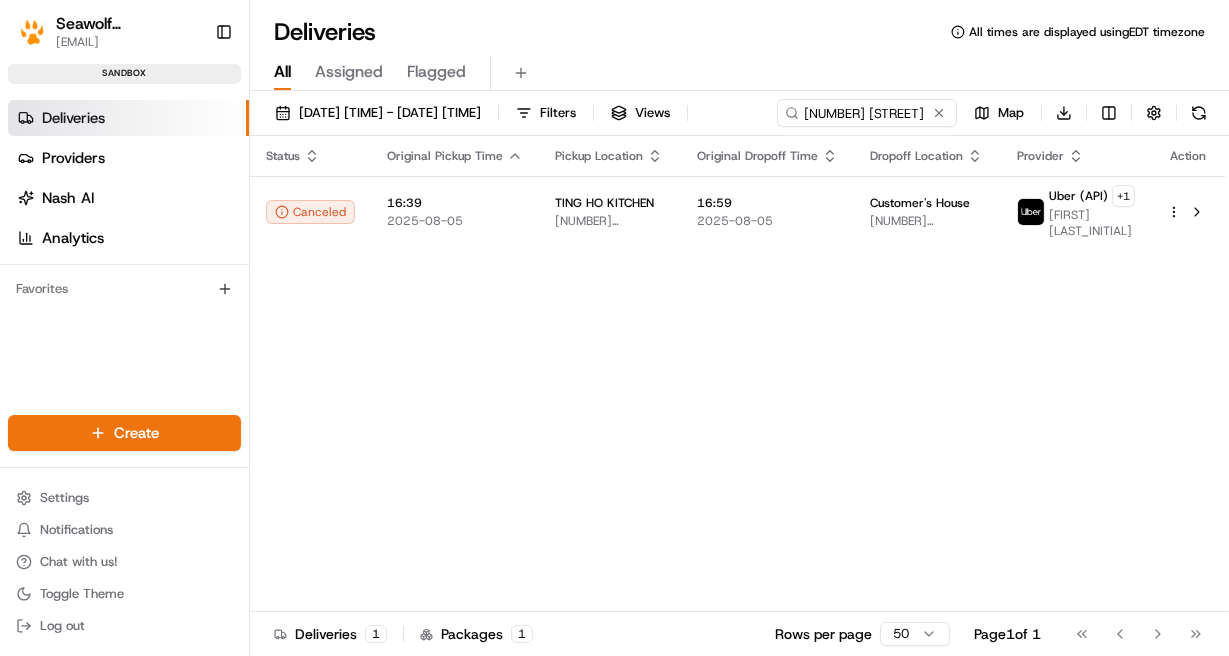 click on "Deliveries" at bounding box center [128, 118] 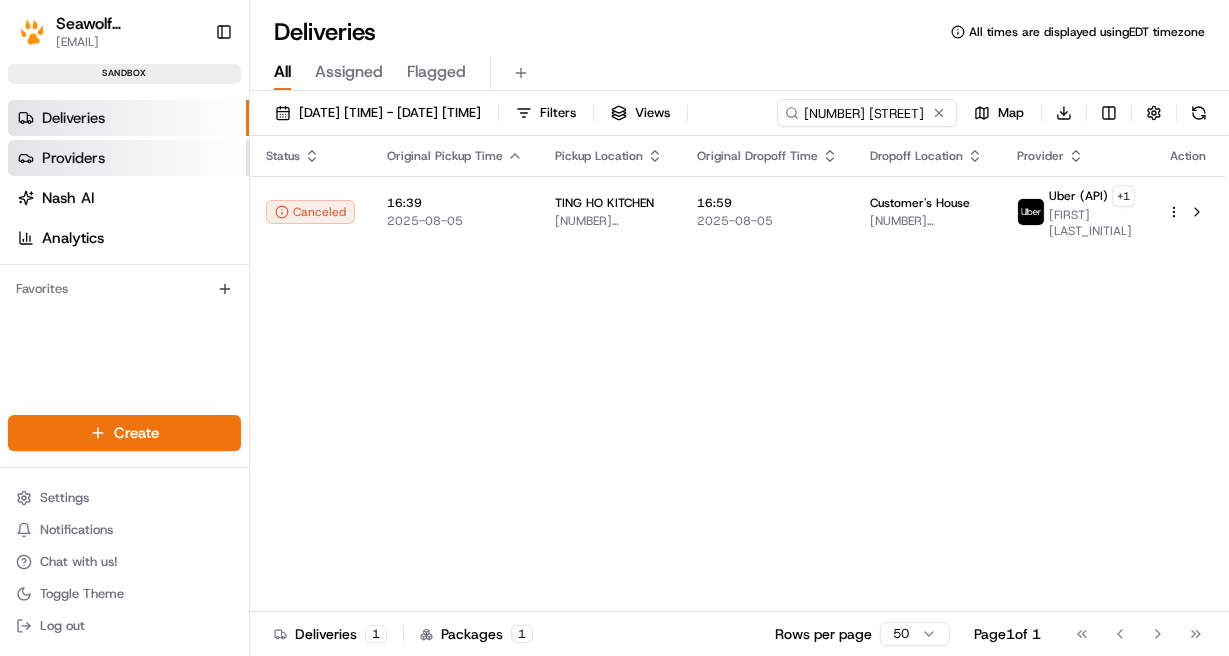 click on "Providers" at bounding box center (73, 158) 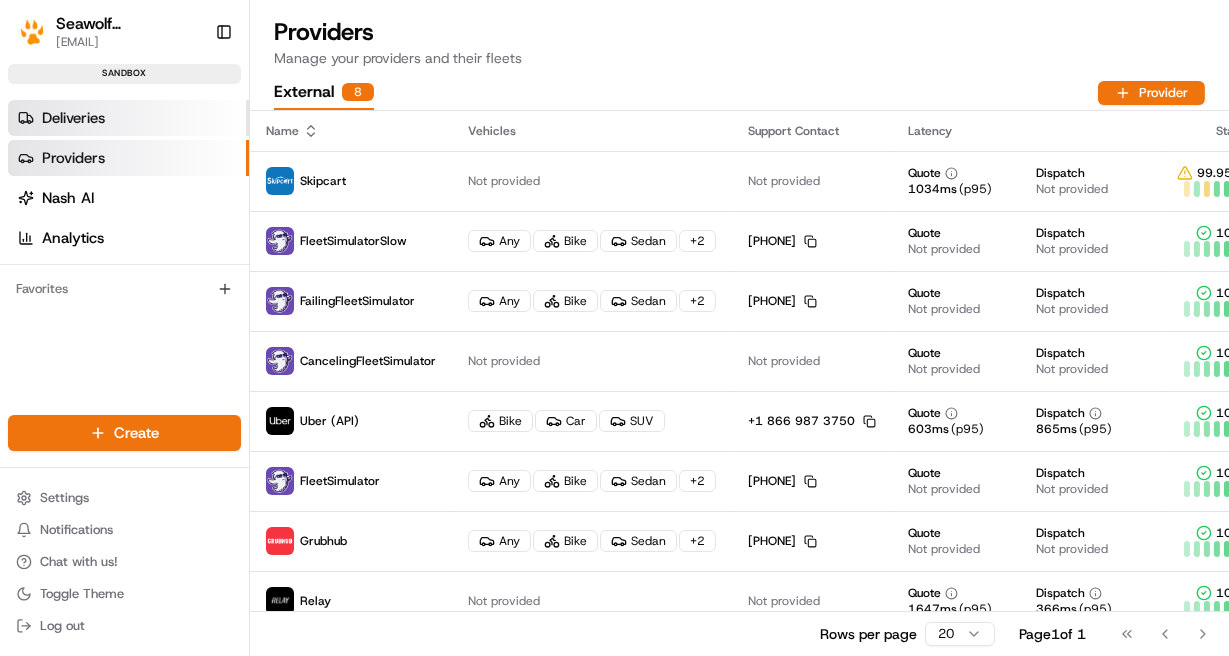 click on "Deliveries" at bounding box center [73, 118] 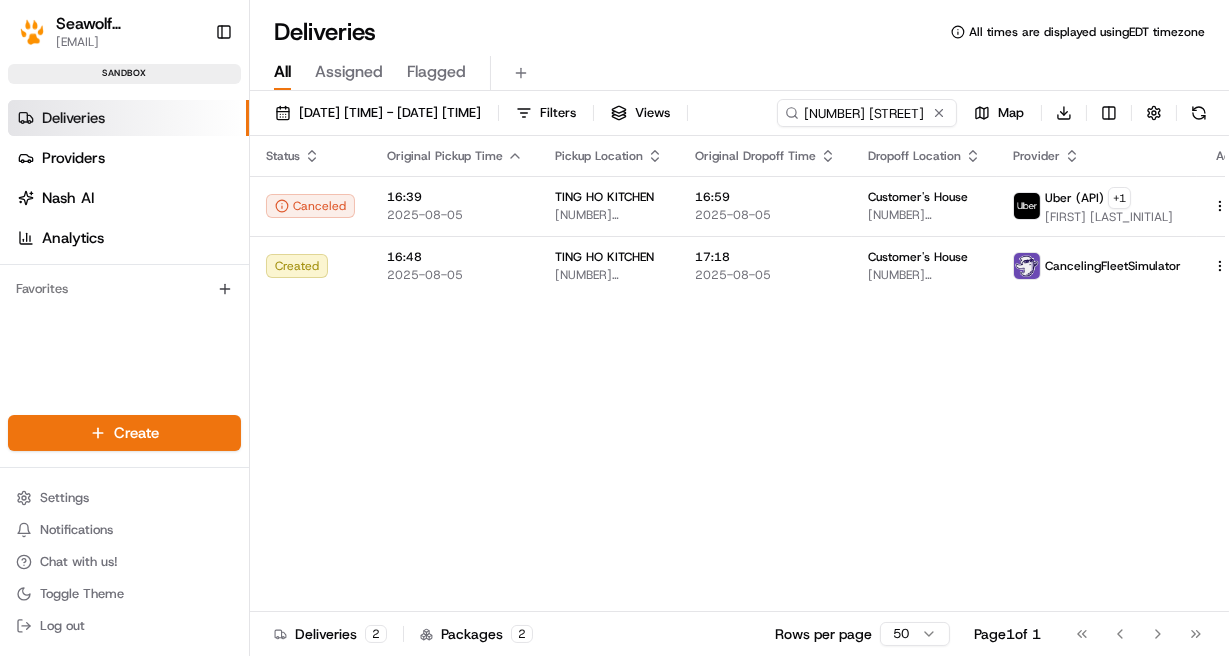 click on "Deliveries" at bounding box center [73, 118] 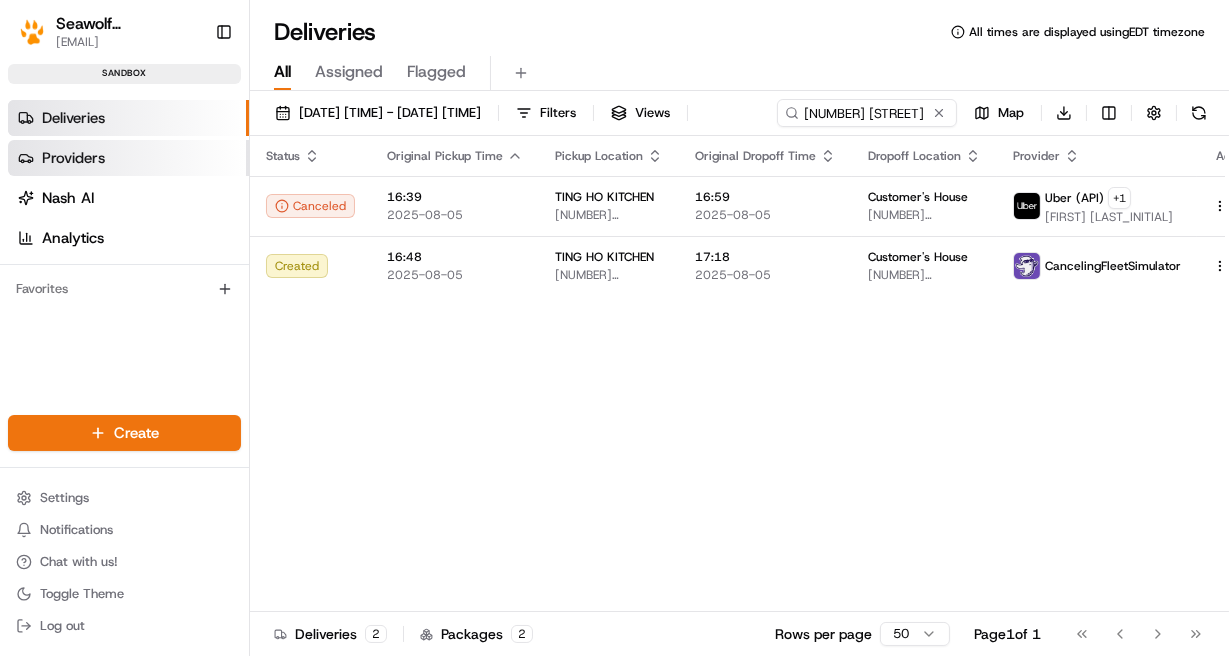 click on "Providers" at bounding box center (128, 158) 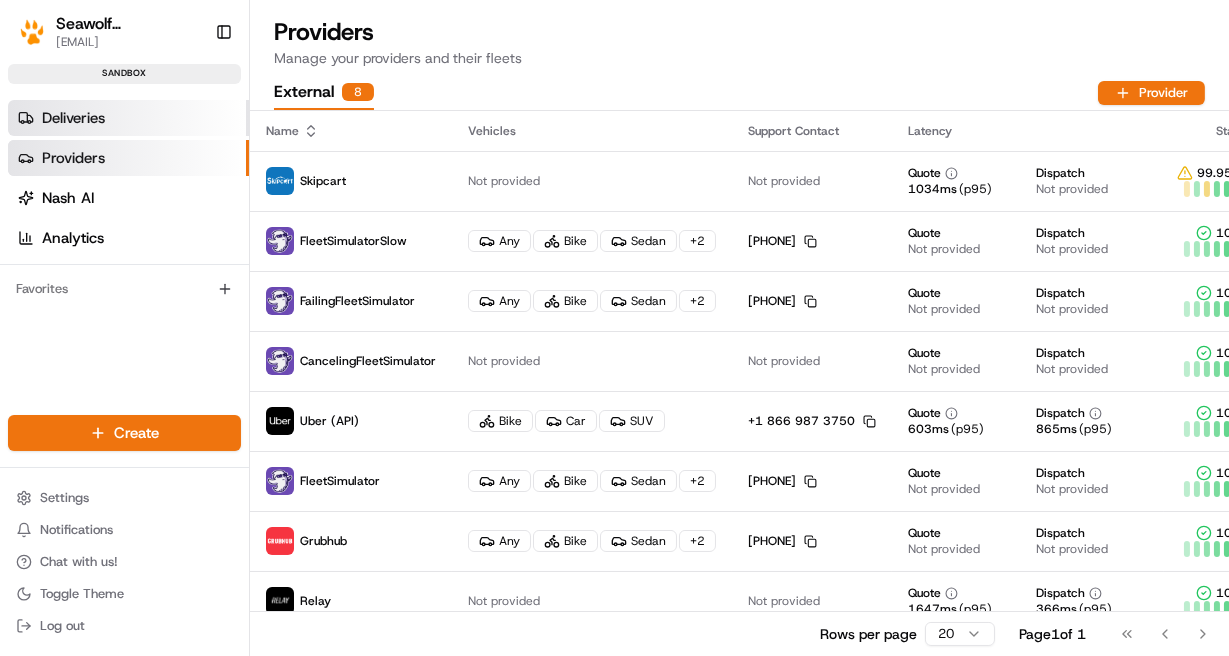 click on "Deliveries" at bounding box center (128, 118) 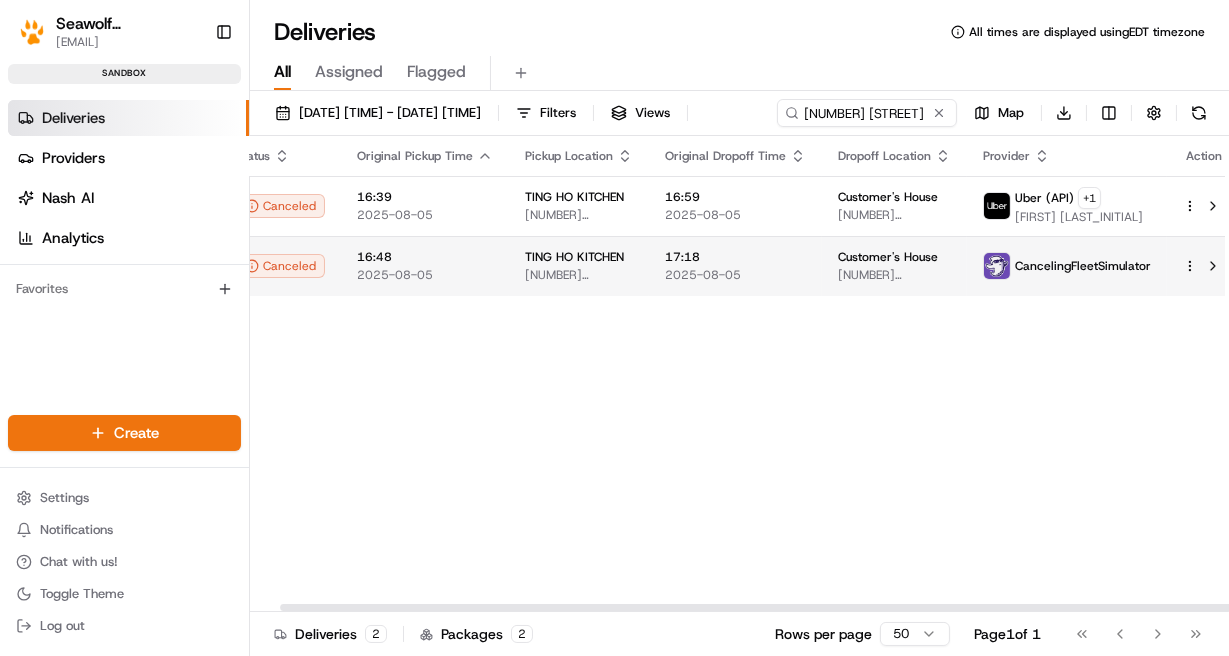 scroll, scrollTop: 0, scrollLeft: 0, axis: both 